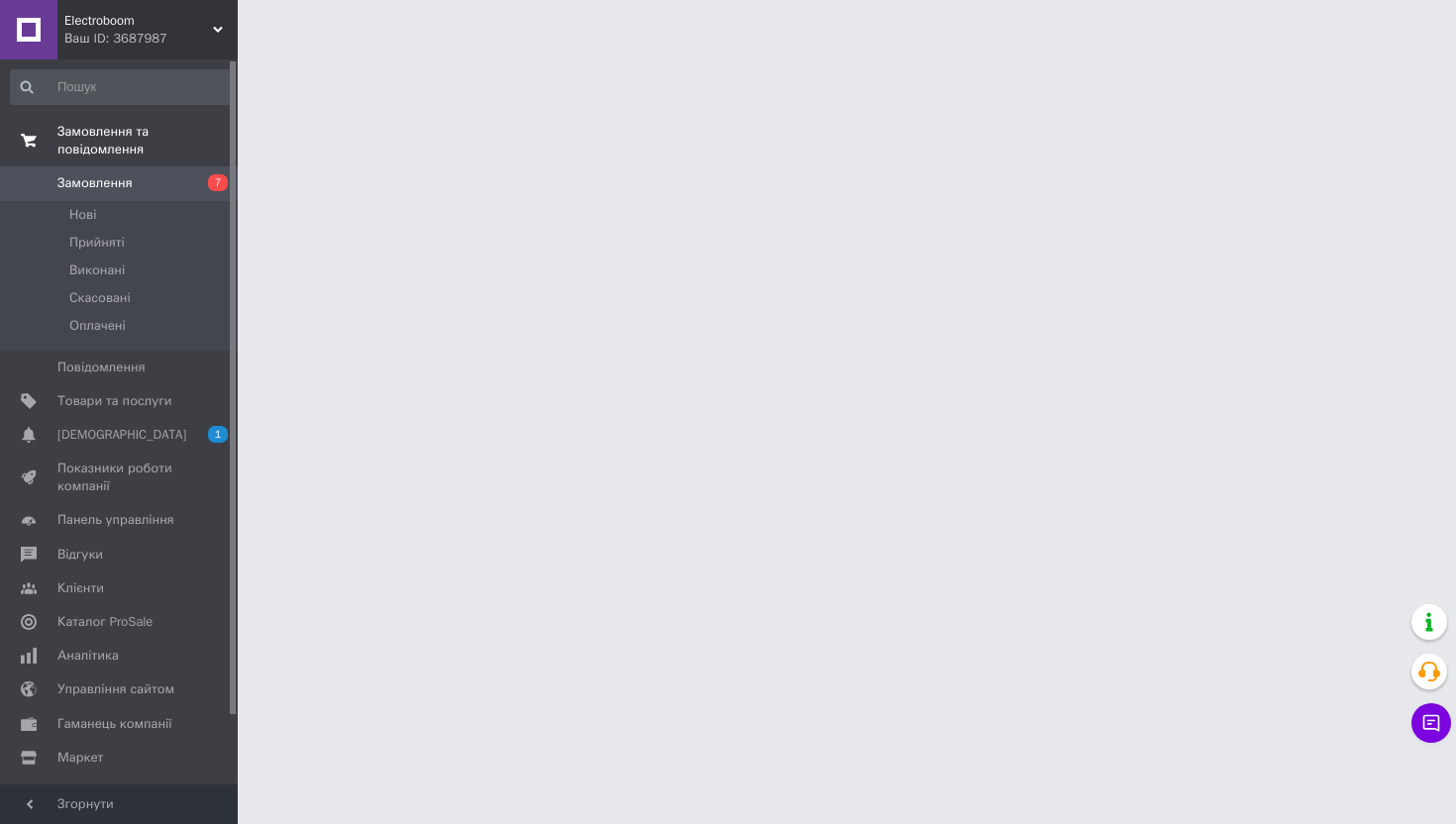 scroll, scrollTop: 0, scrollLeft: 0, axis: both 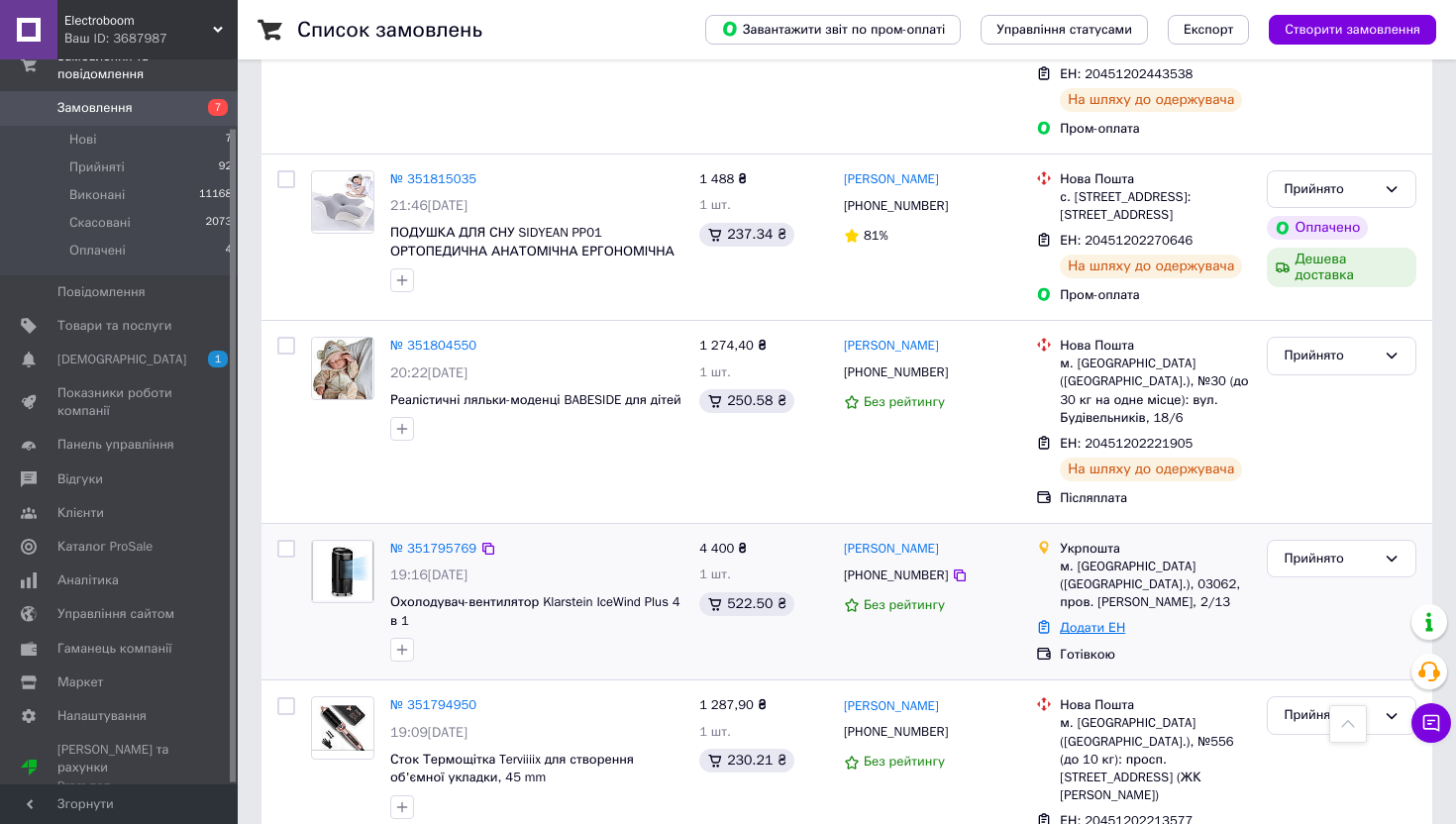 click on "Додати ЕН" at bounding box center [1092, 627] 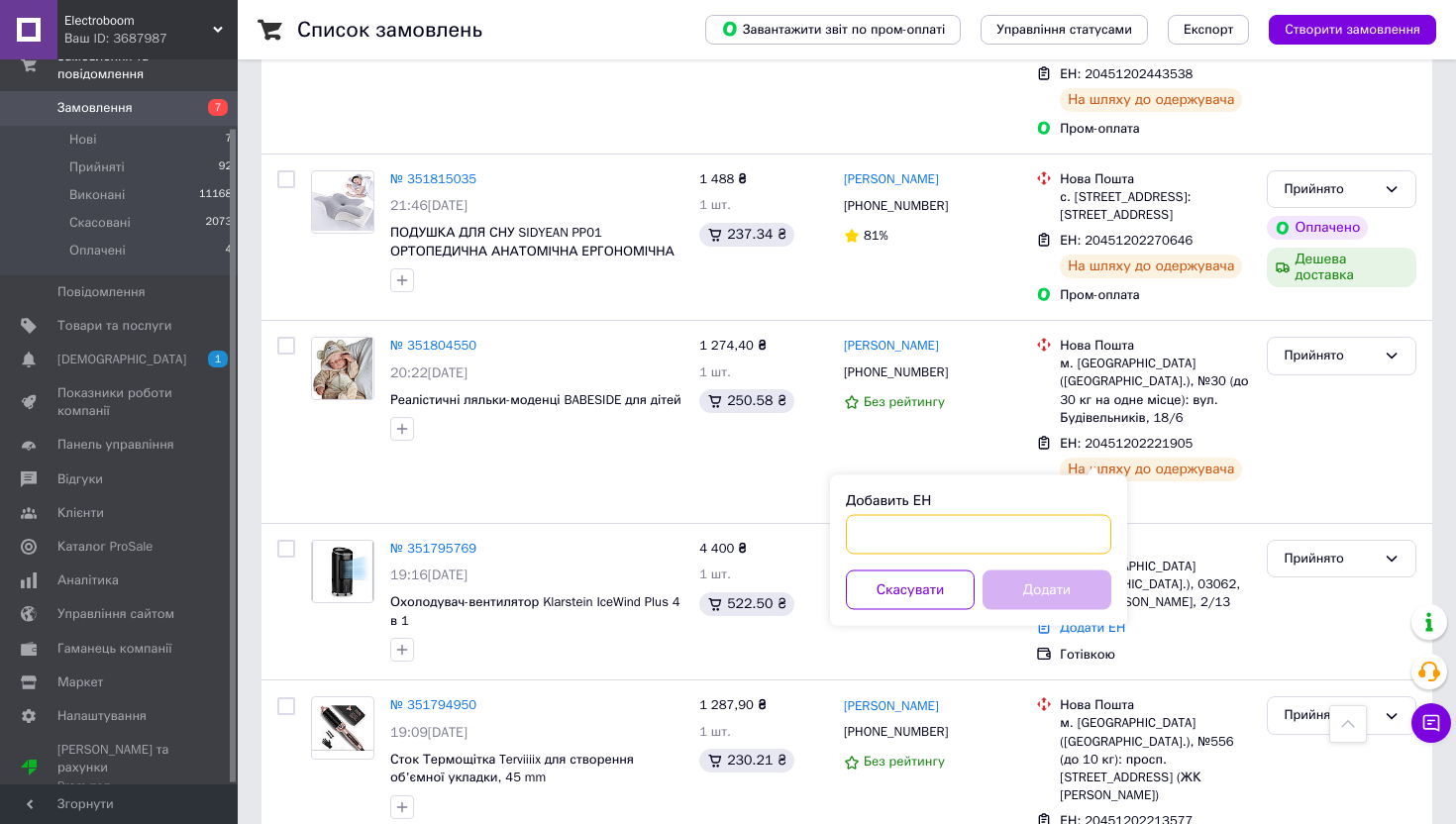 click on "Добавить ЕН" at bounding box center (979, 535) 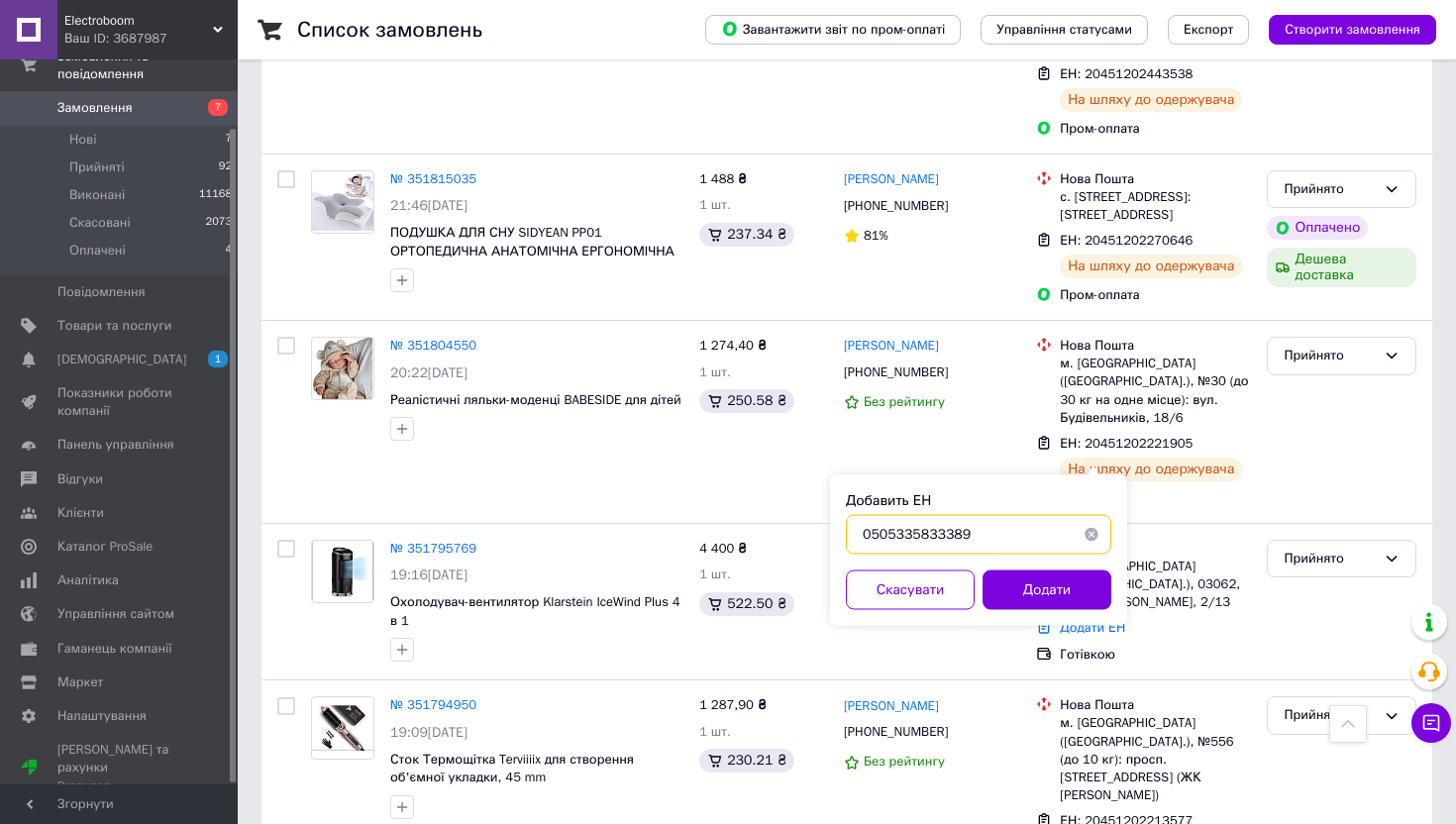 click on "0505335833389" at bounding box center (979, 535) 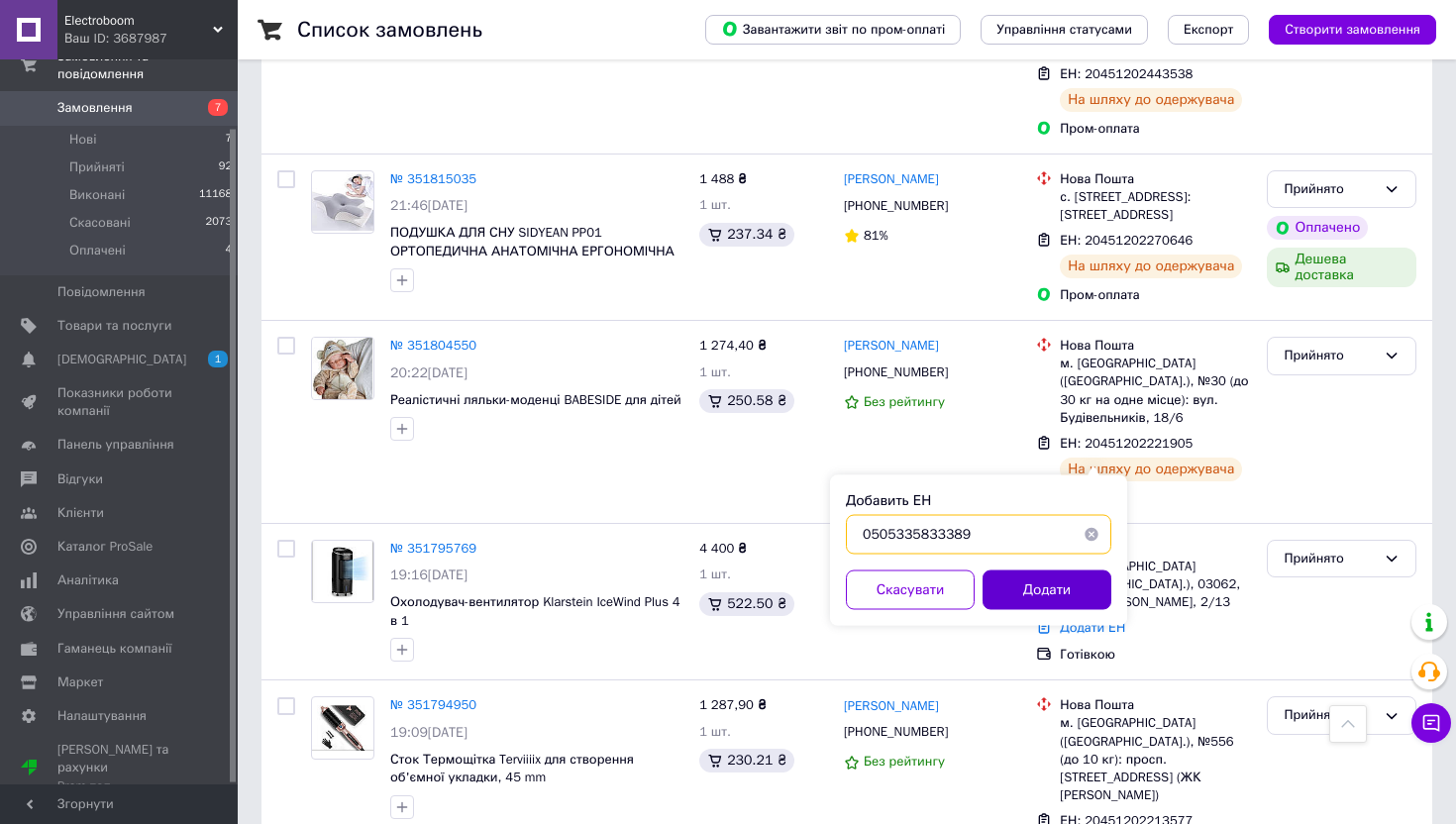 type on "0505335833389" 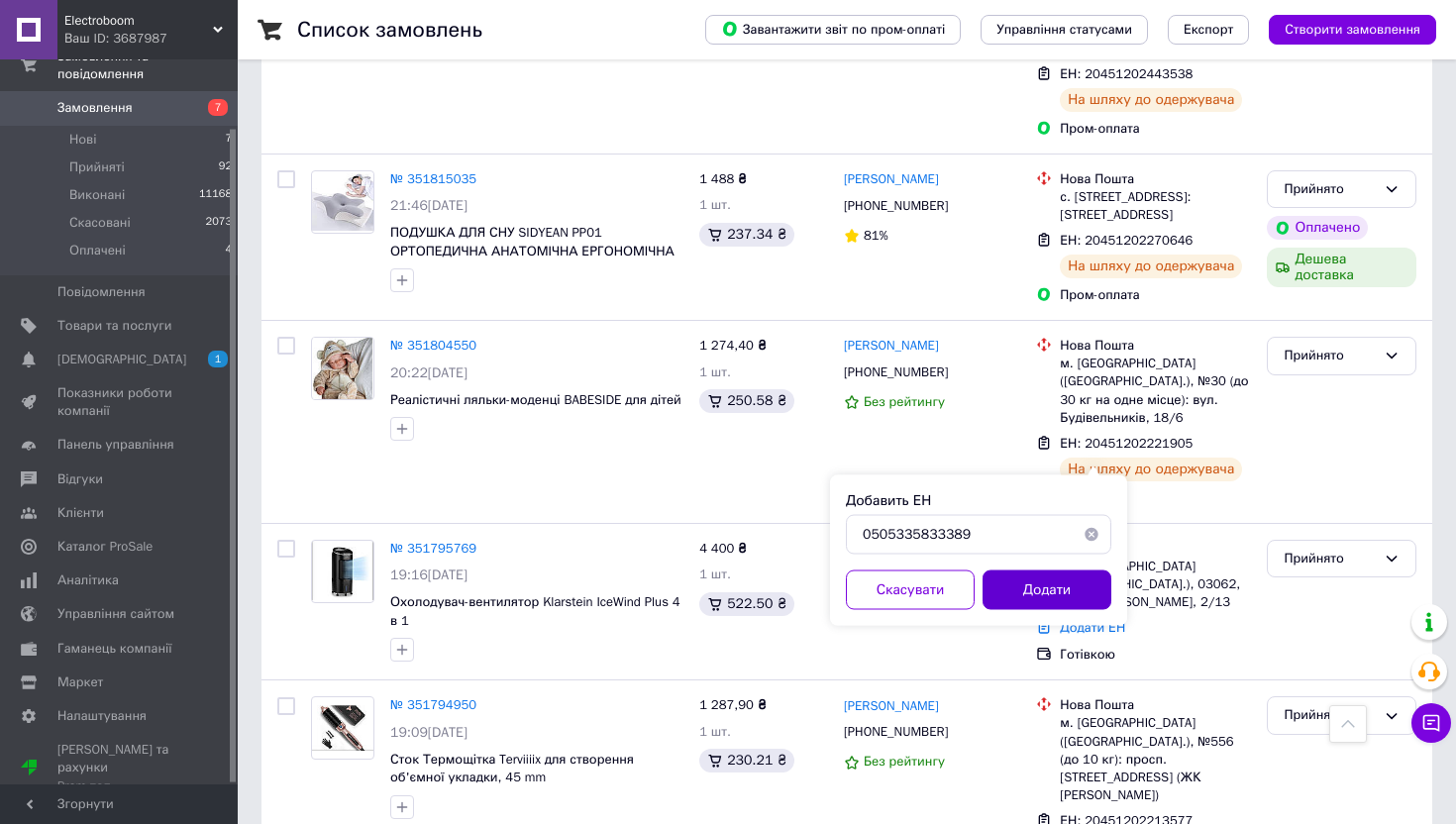 click on "Додати" at bounding box center (1047, 590) 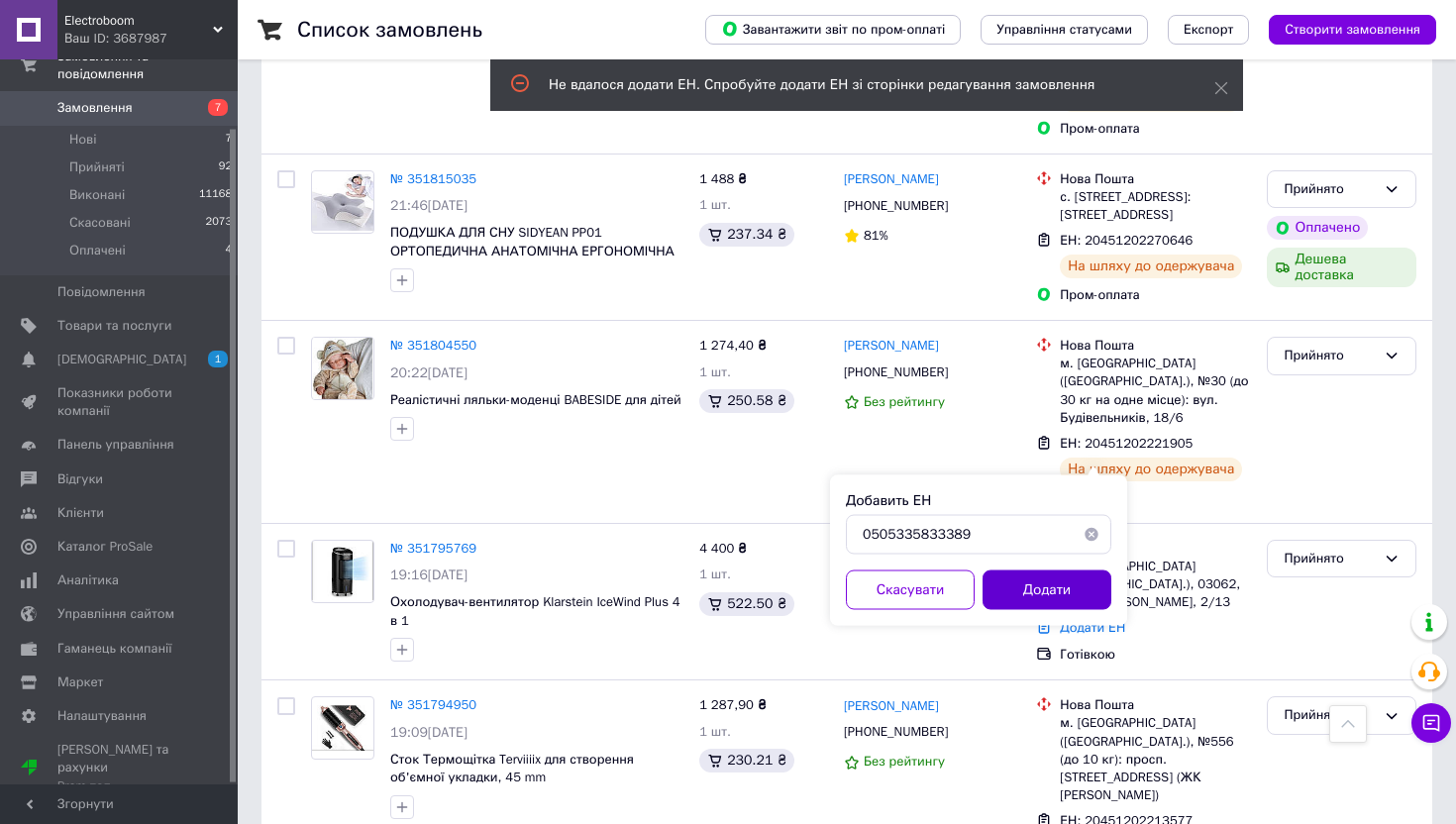 click on "Додати" at bounding box center [1047, 590] 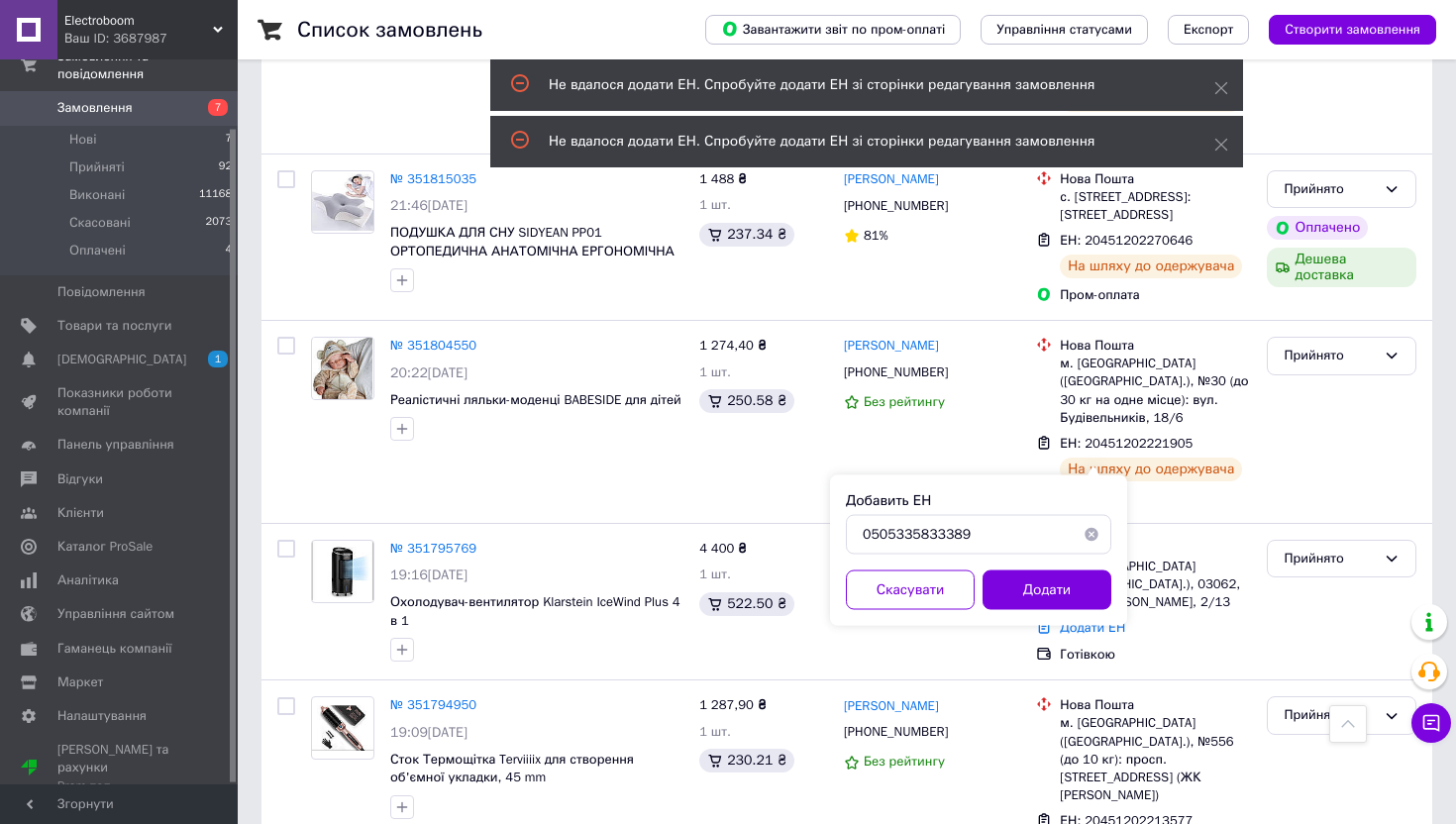 click at bounding box center [1092, 535] 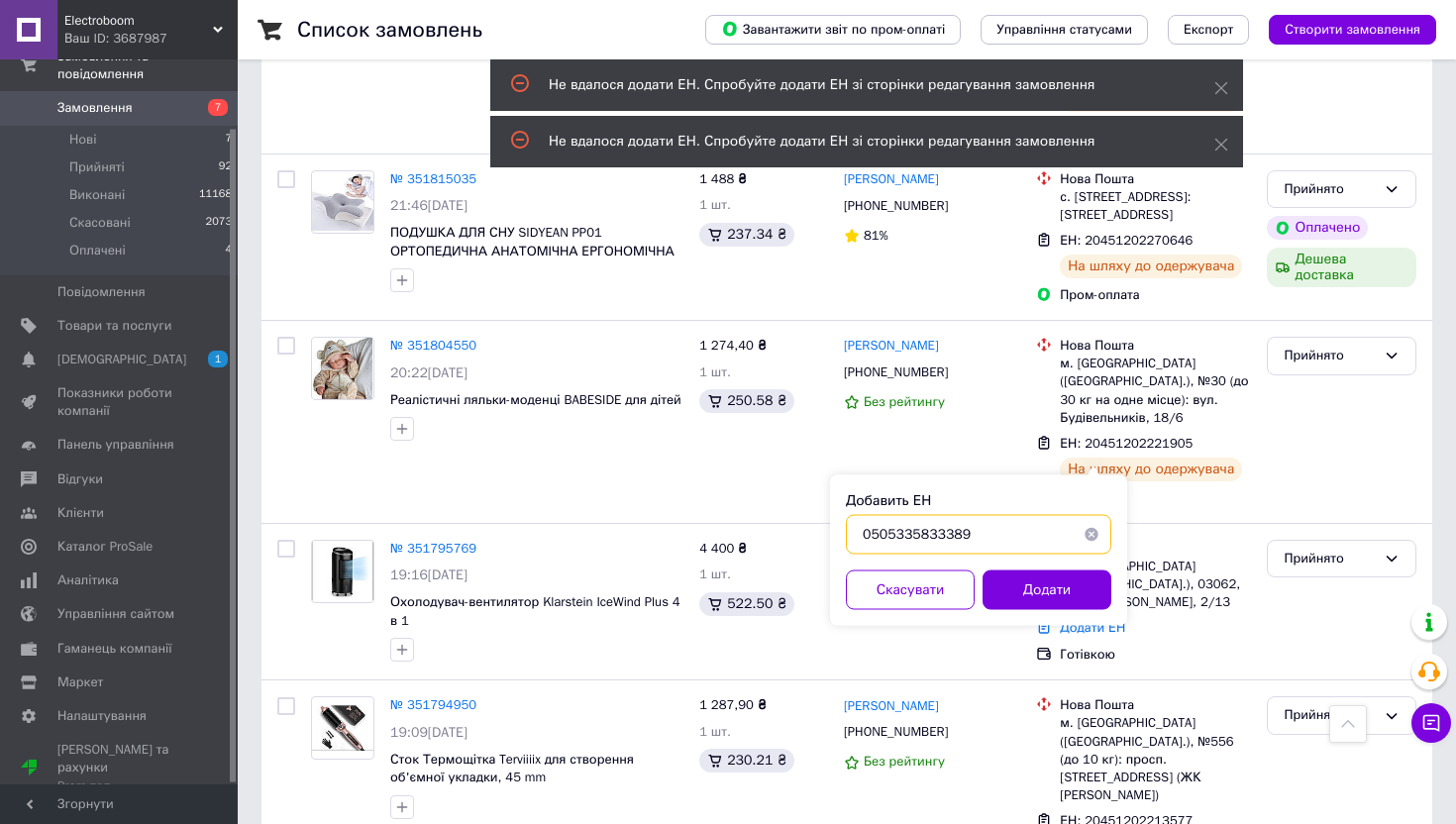 type 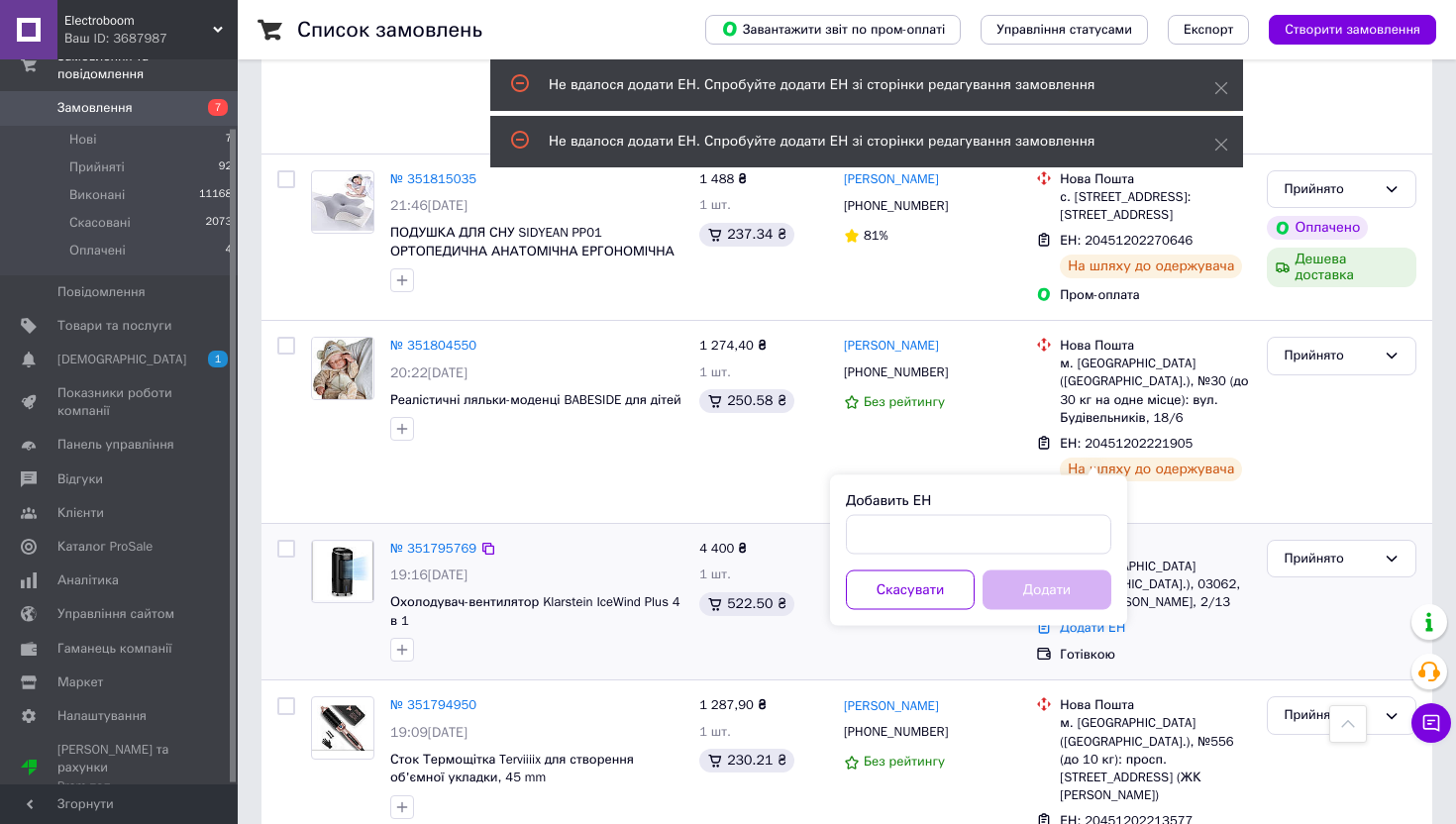 click on "№ 351795769" at bounding box center (433, 549) 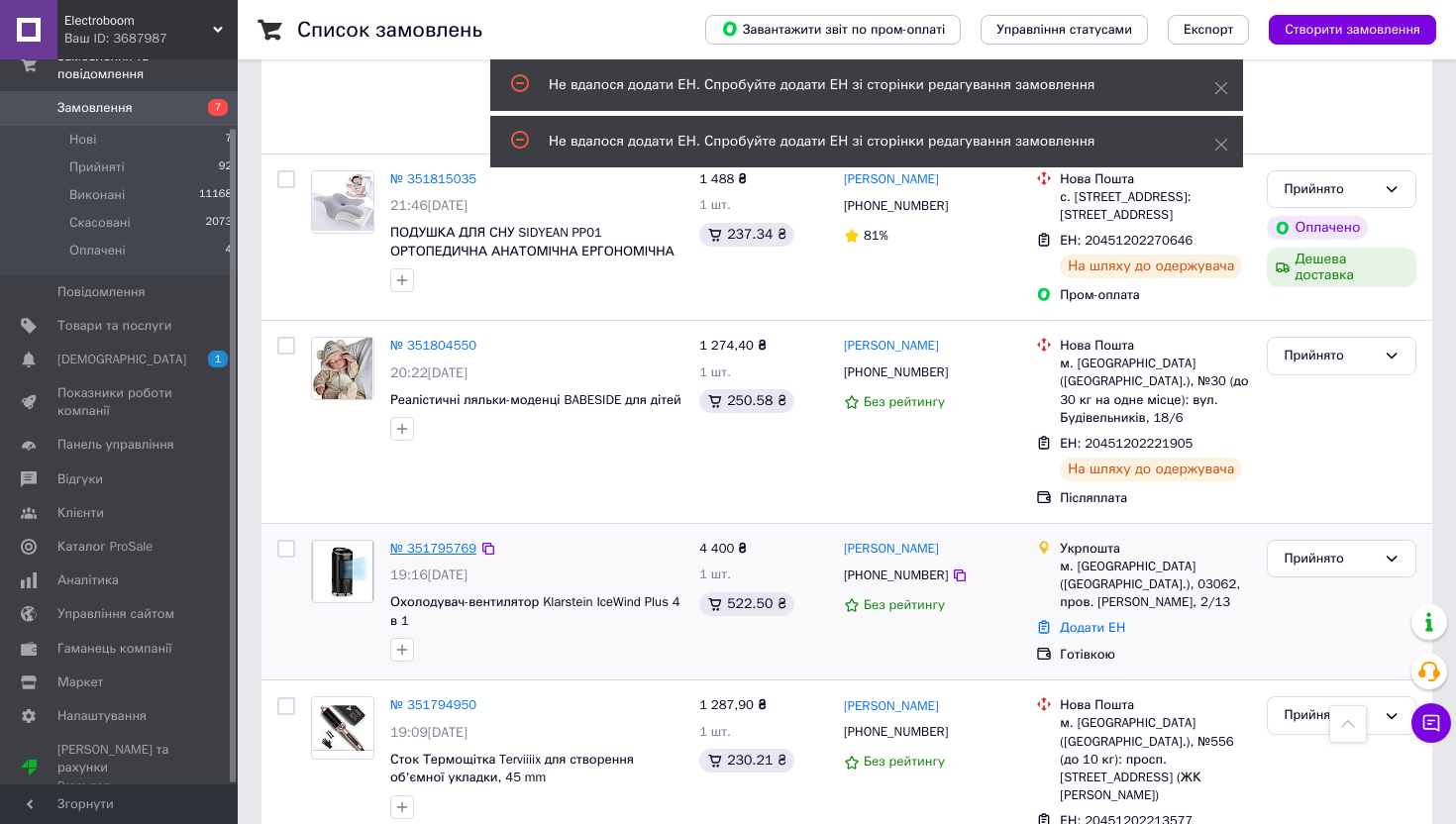 click on "№ 351795769" at bounding box center (433, 548) 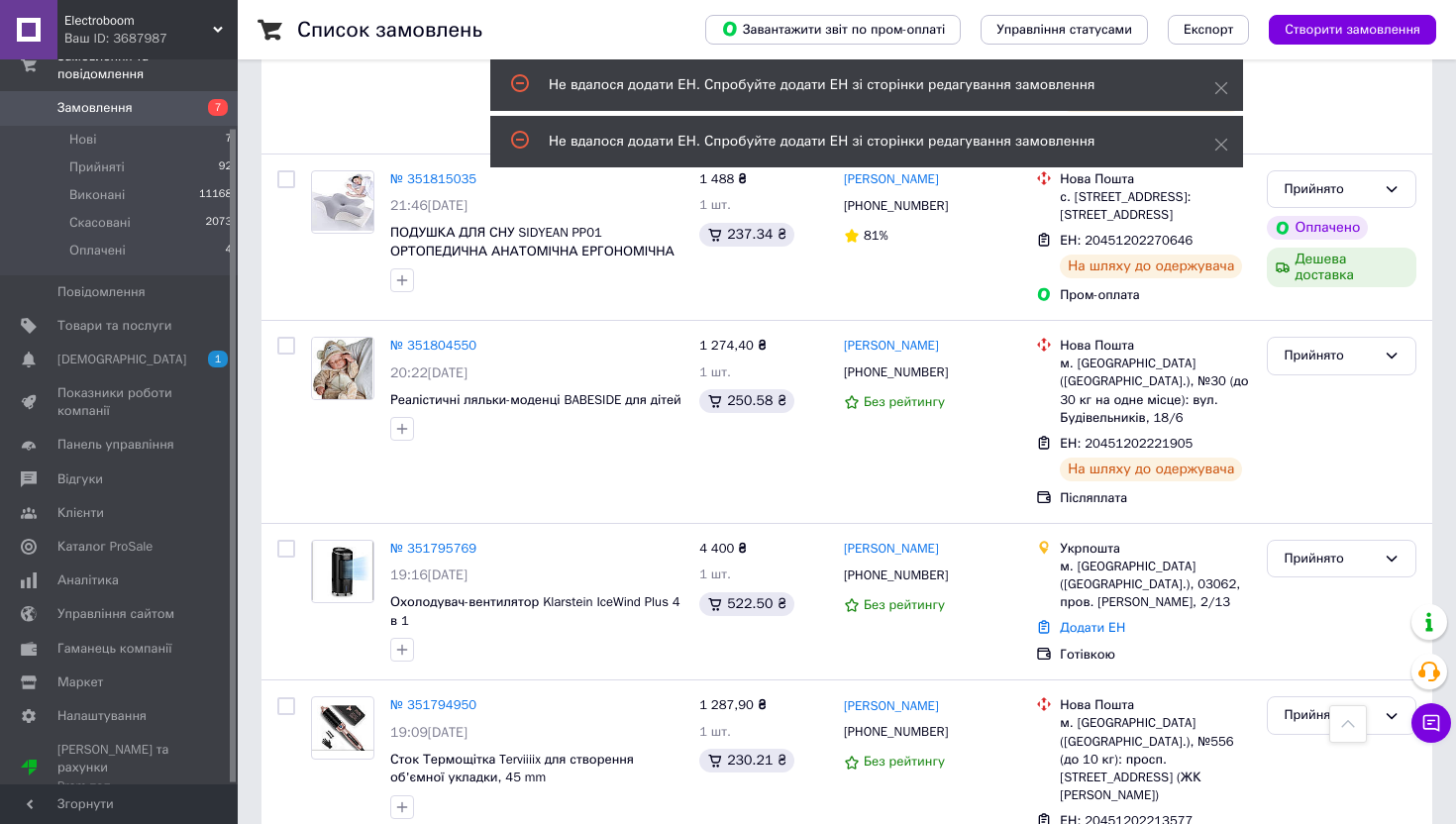scroll, scrollTop: 0, scrollLeft: 0, axis: both 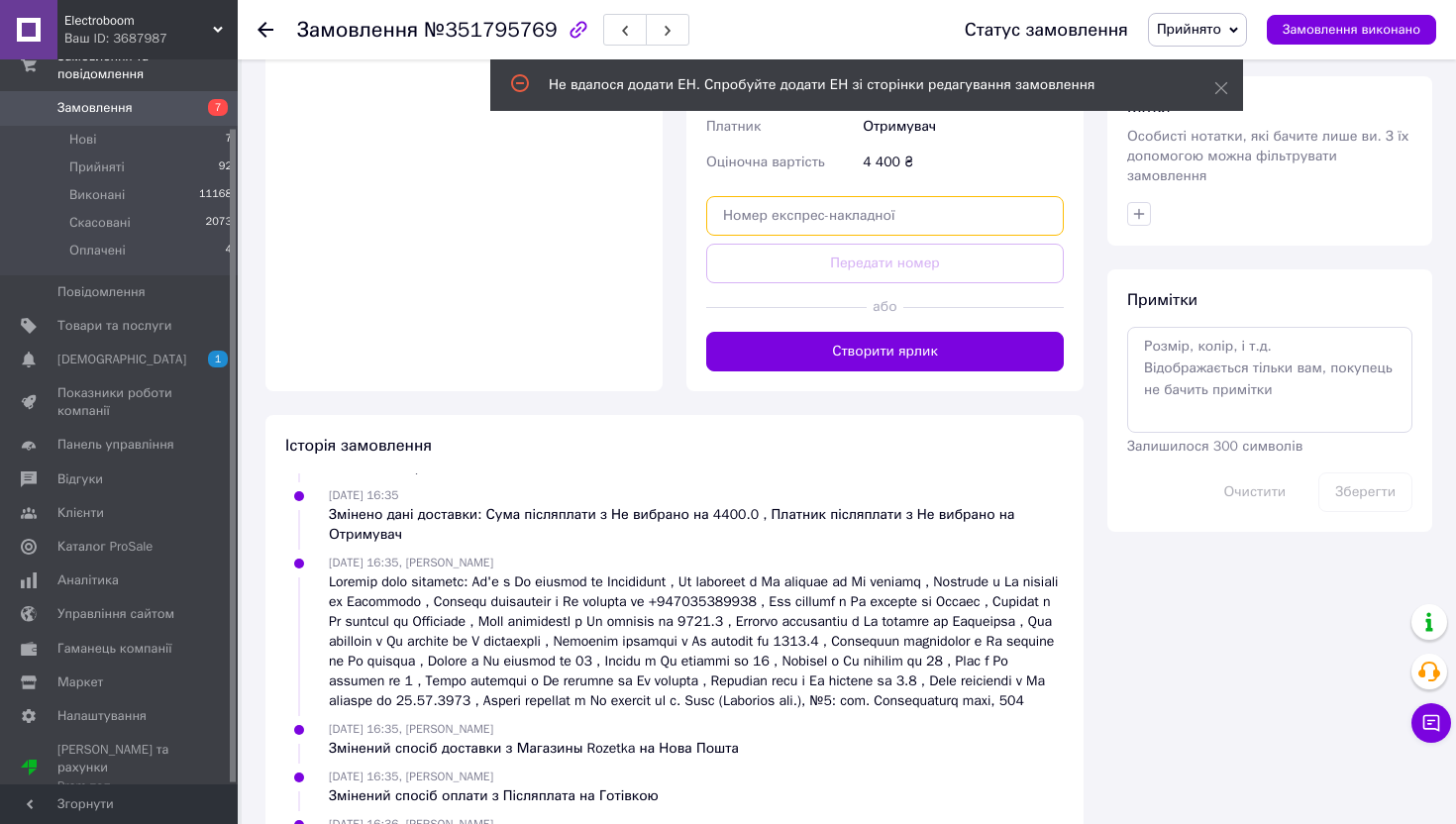 click at bounding box center [884, 216] 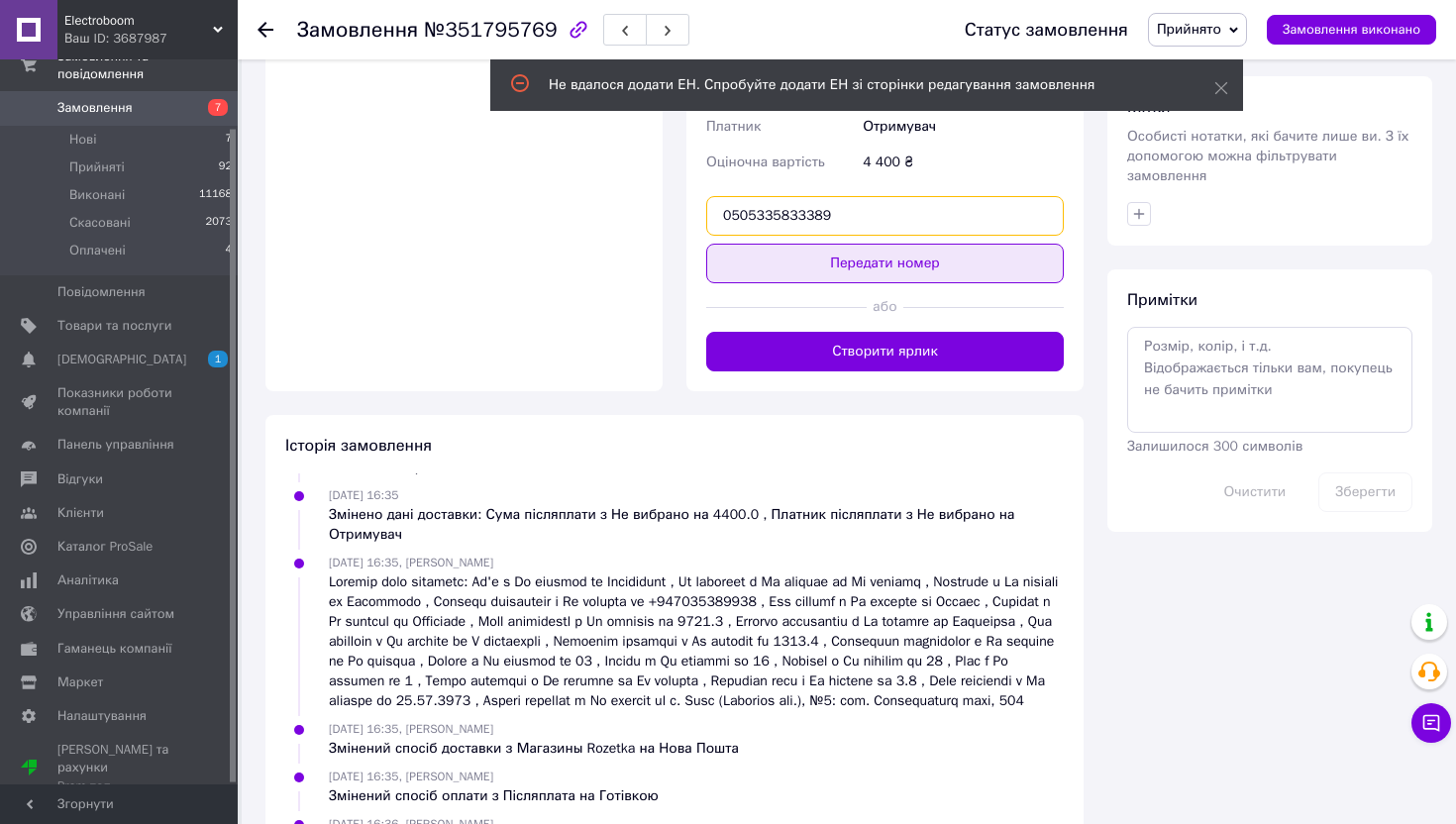 type on "0505335833389" 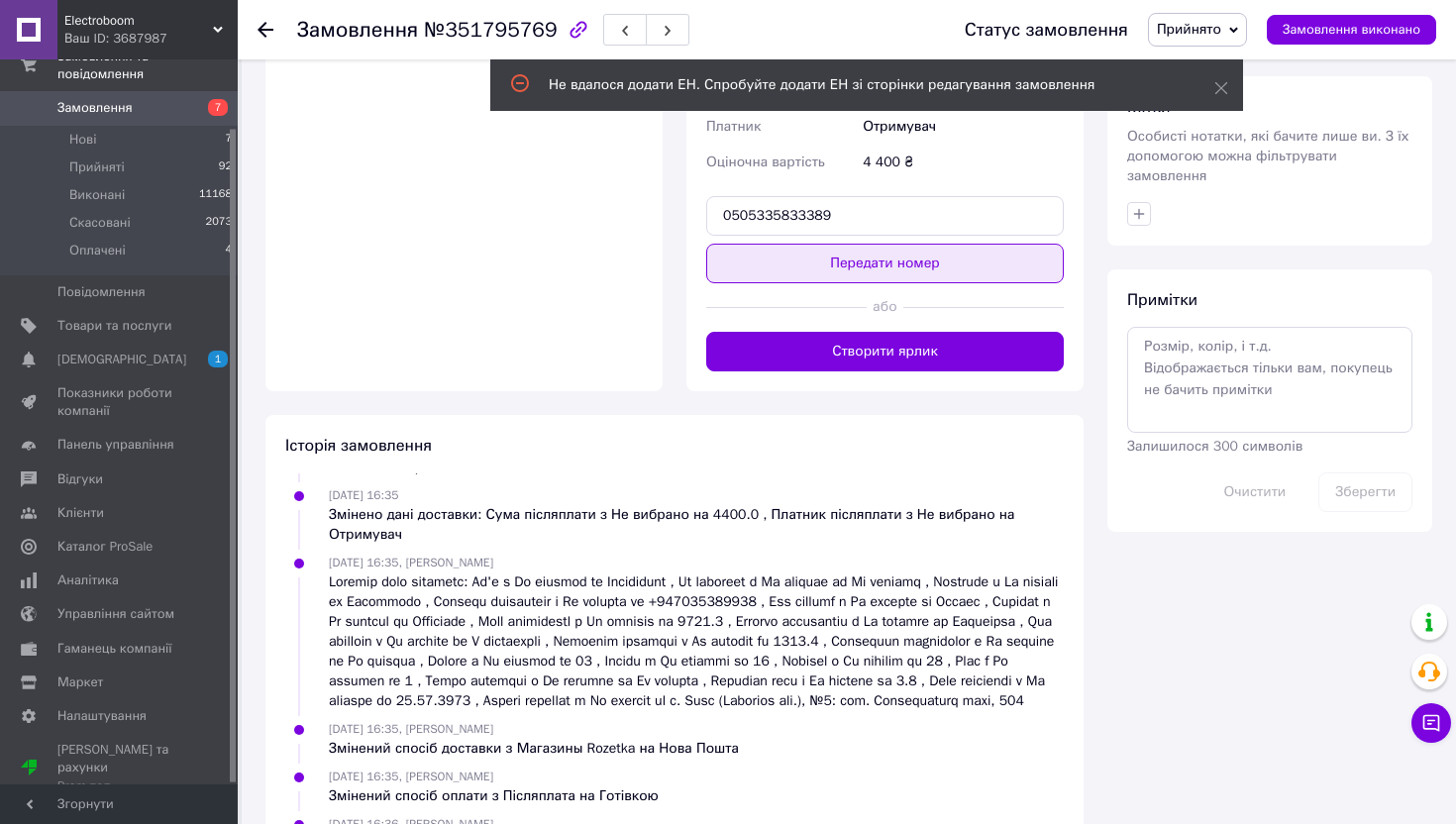 click on "Передати номер" at bounding box center (884, 263) 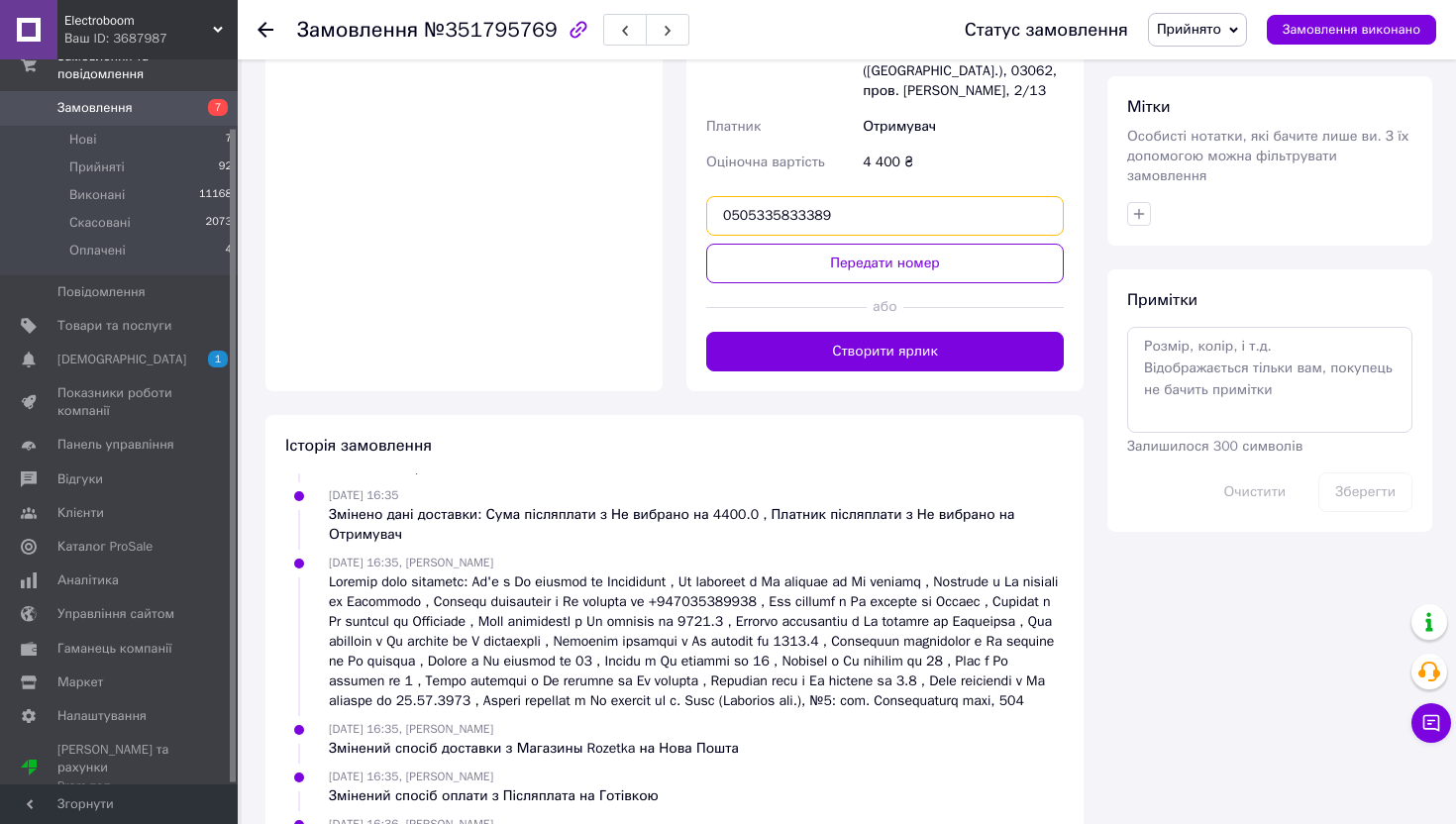 click on "0505335833389" at bounding box center [884, 216] 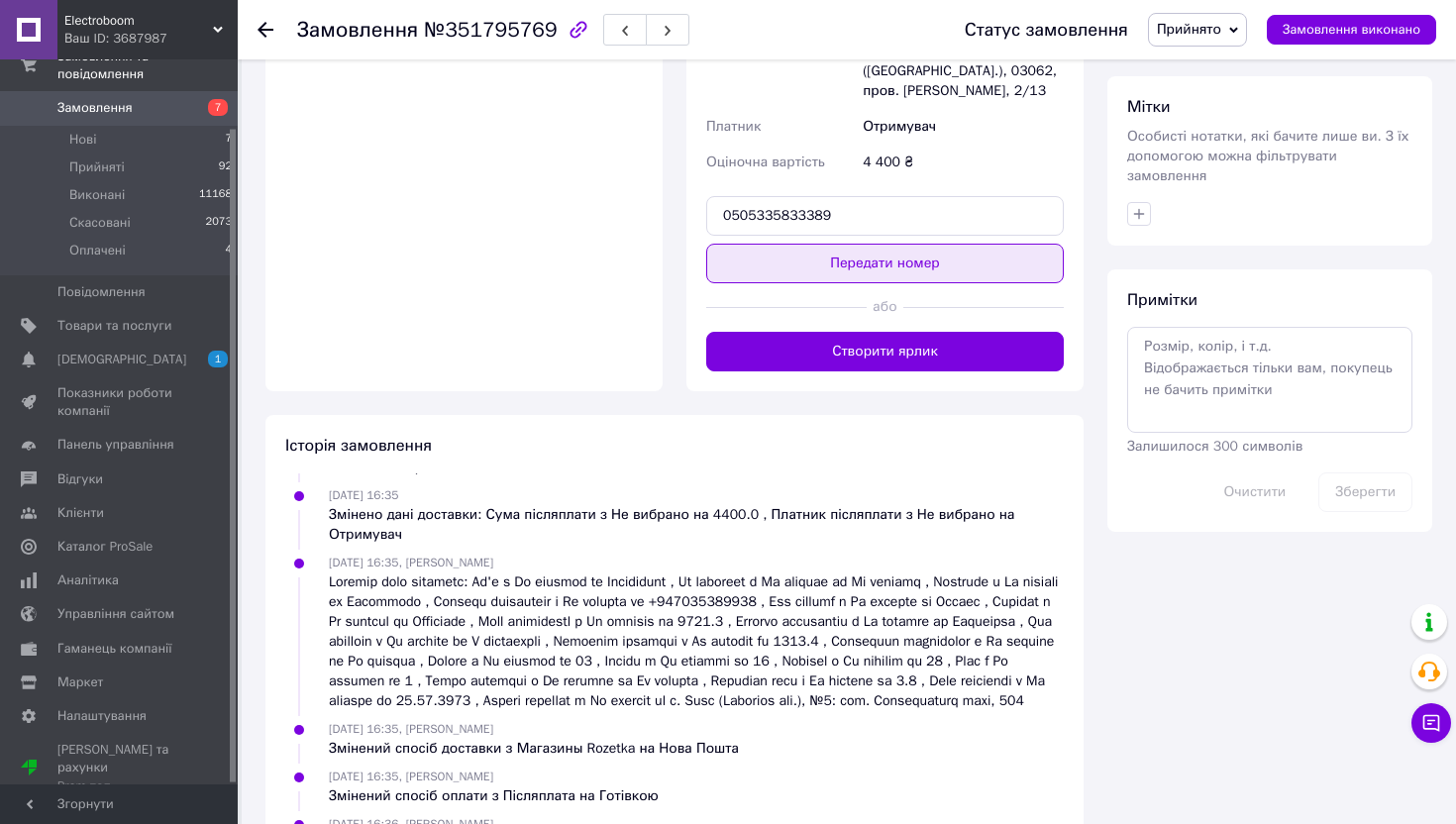 click on "Передати номер" at bounding box center (884, 263) 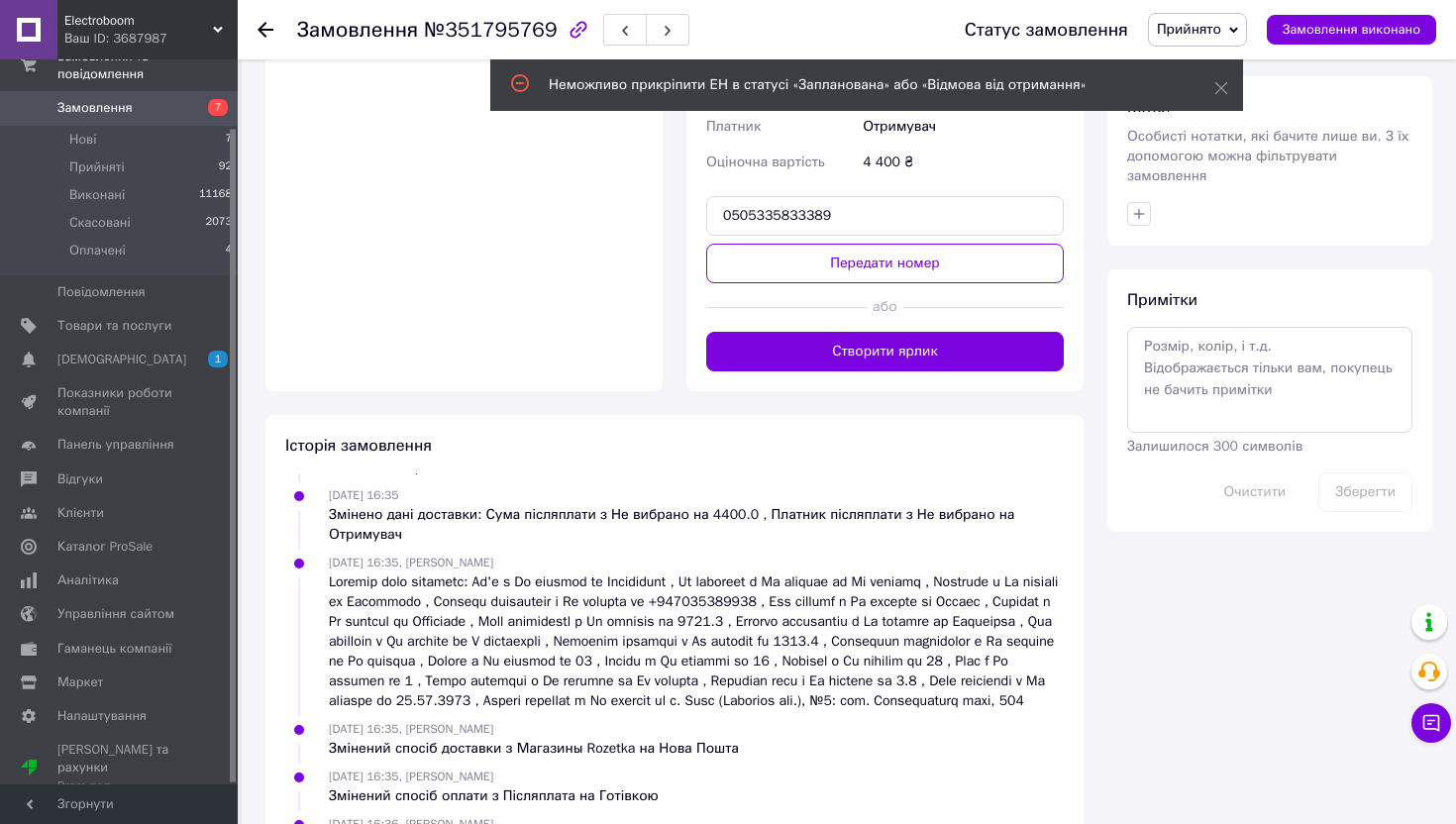 click 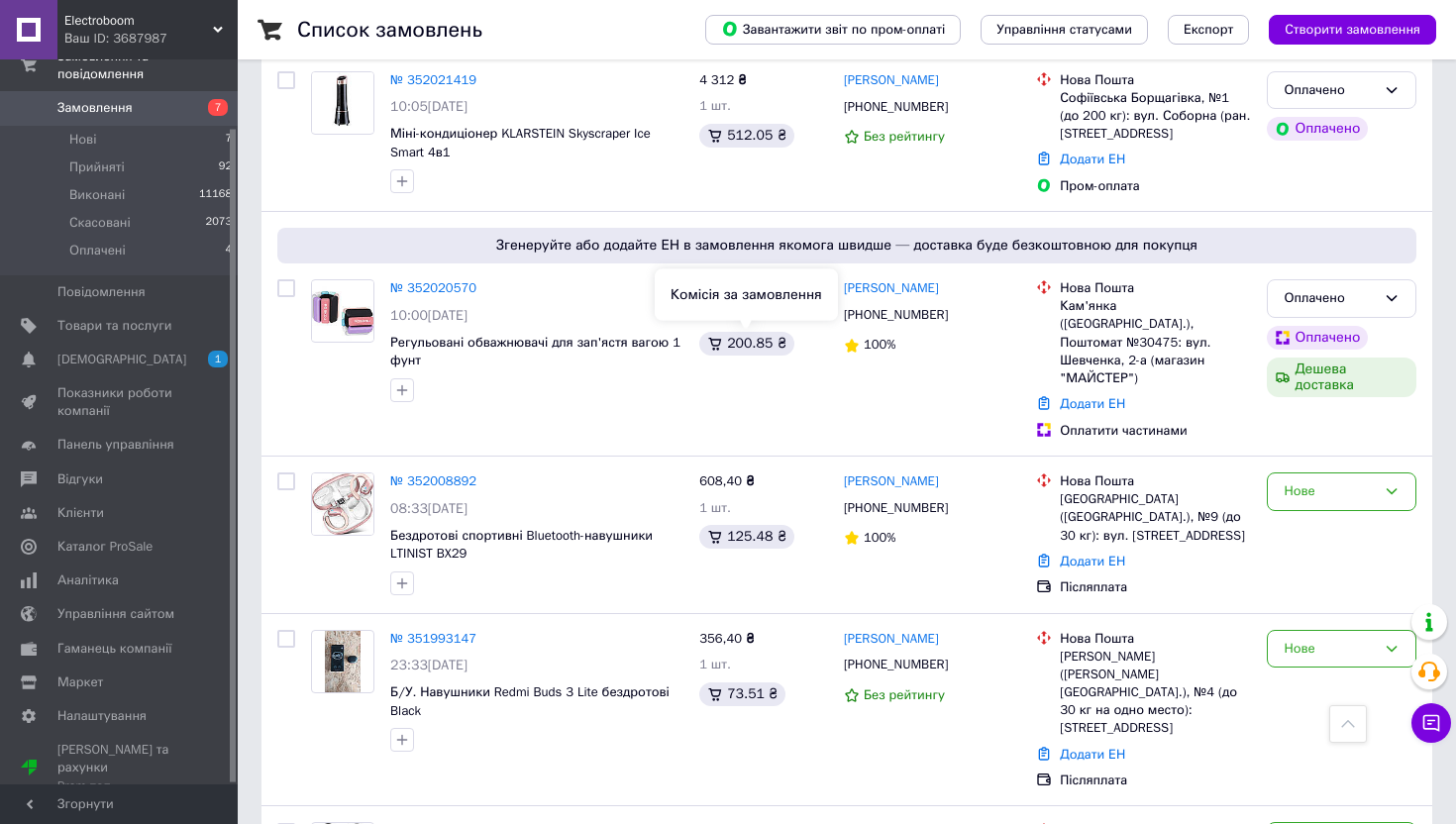 scroll, scrollTop: 0, scrollLeft: 0, axis: both 